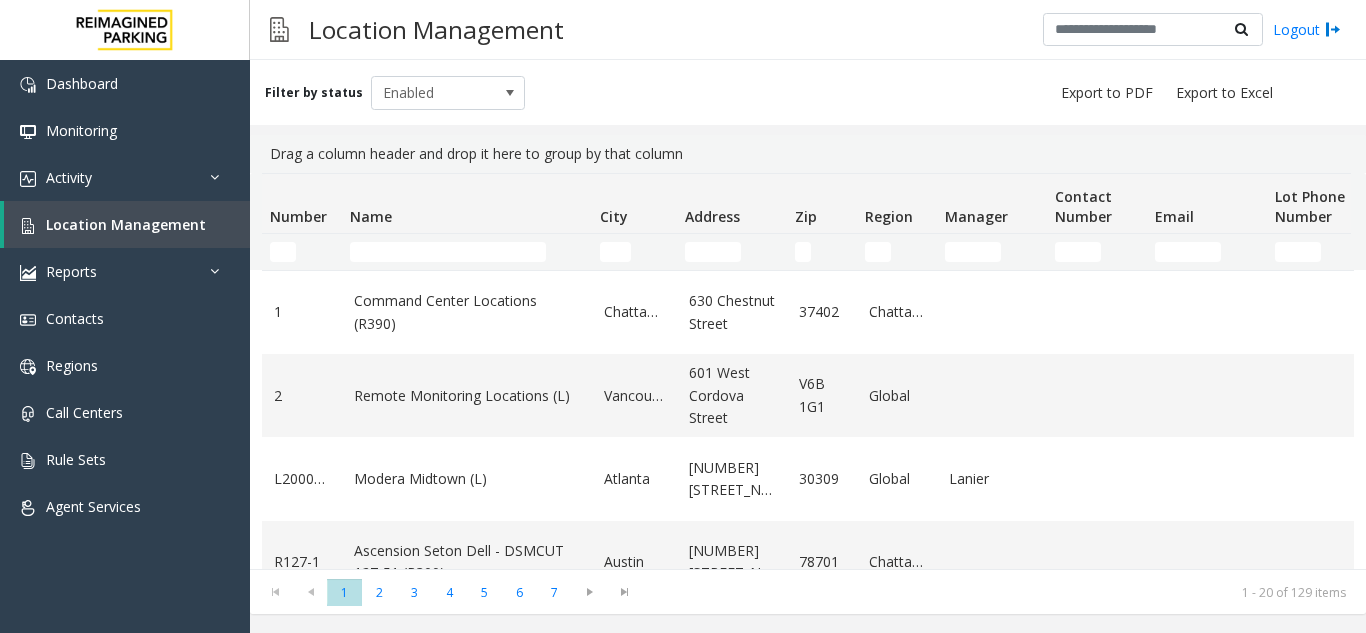 scroll, scrollTop: 0, scrollLeft: 0, axis: both 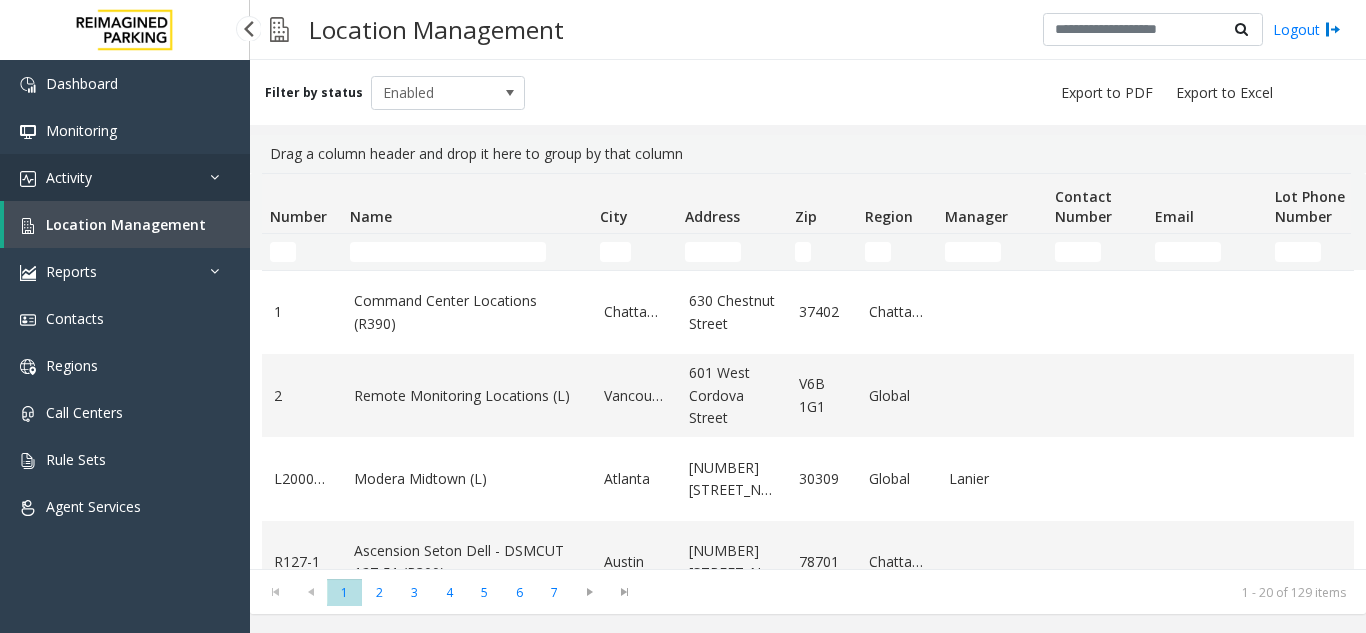 click on "Activity" at bounding box center (125, 177) 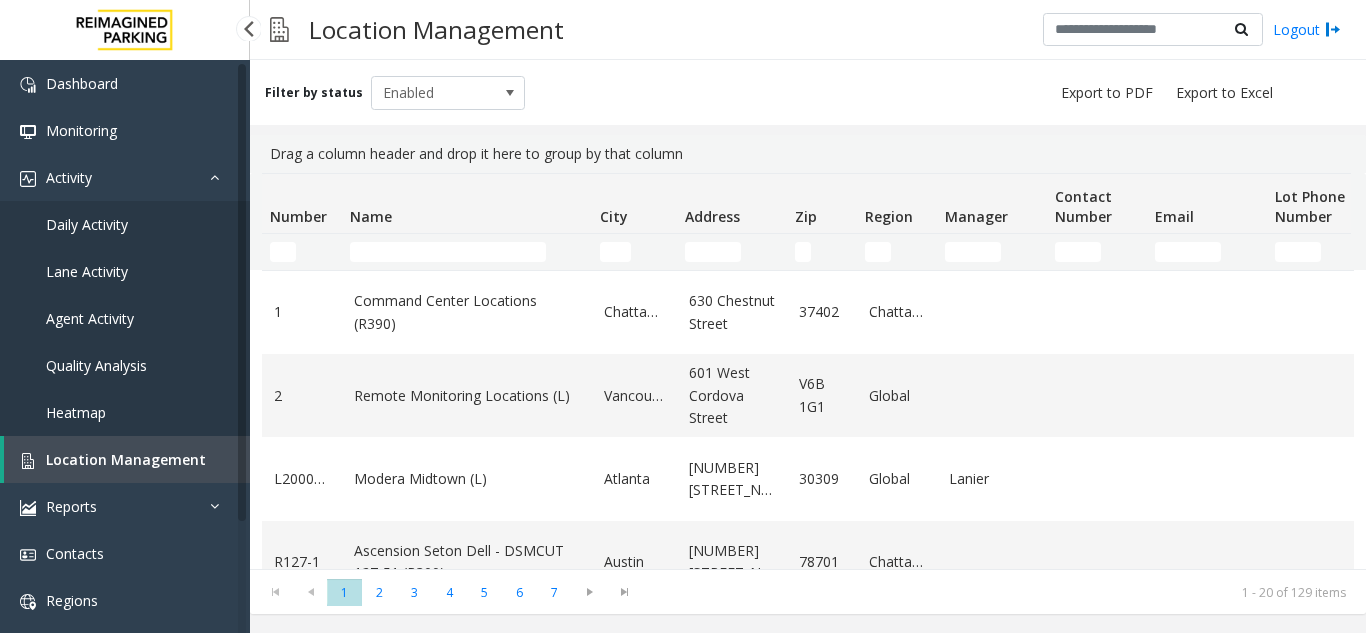 click on "Agent Activity" at bounding box center (90, 318) 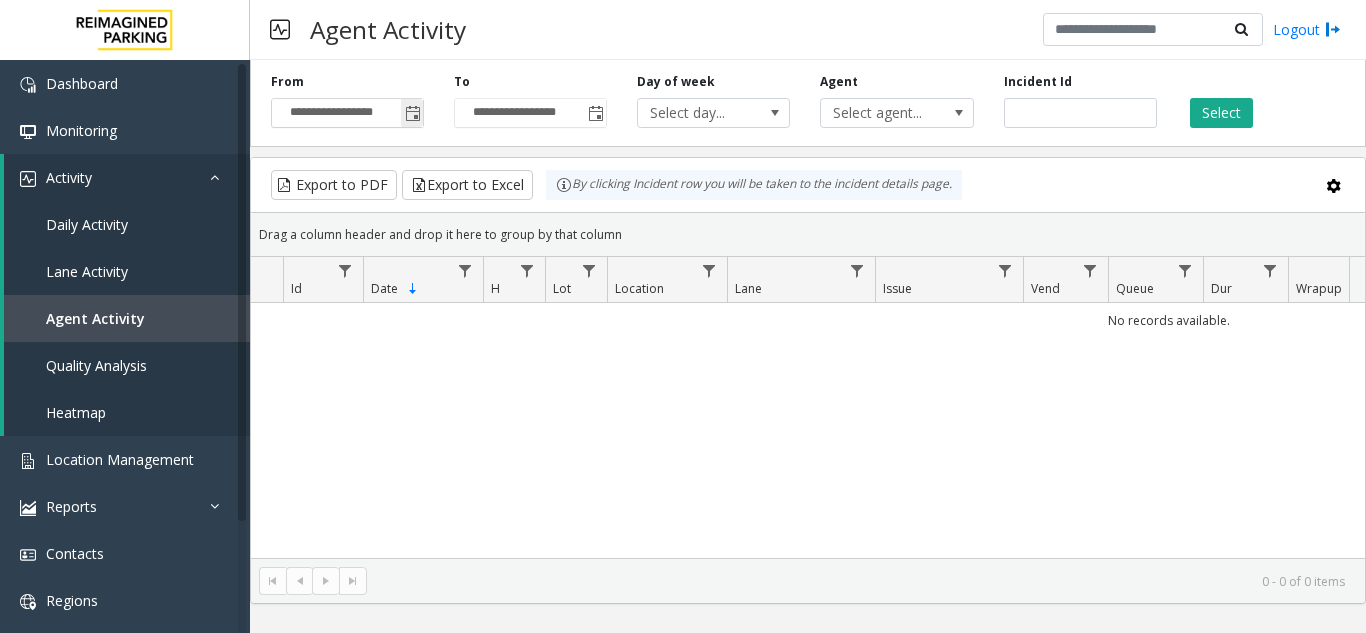 click 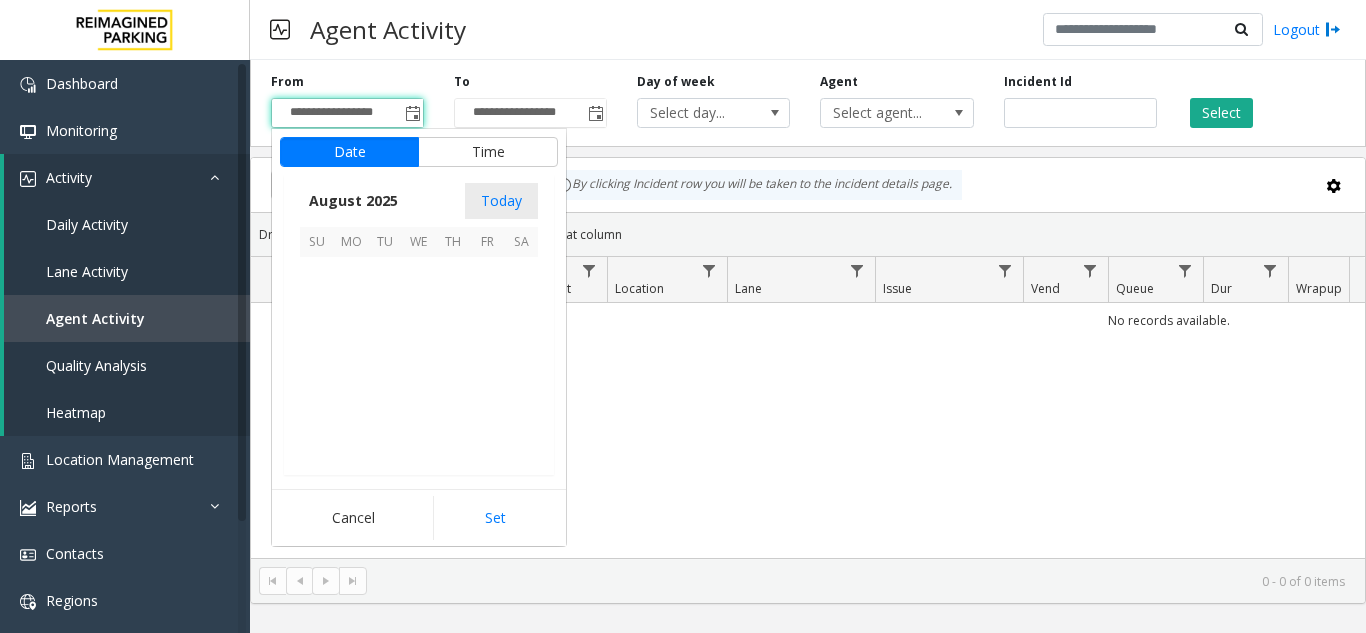 scroll, scrollTop: 358666, scrollLeft: 0, axis: vertical 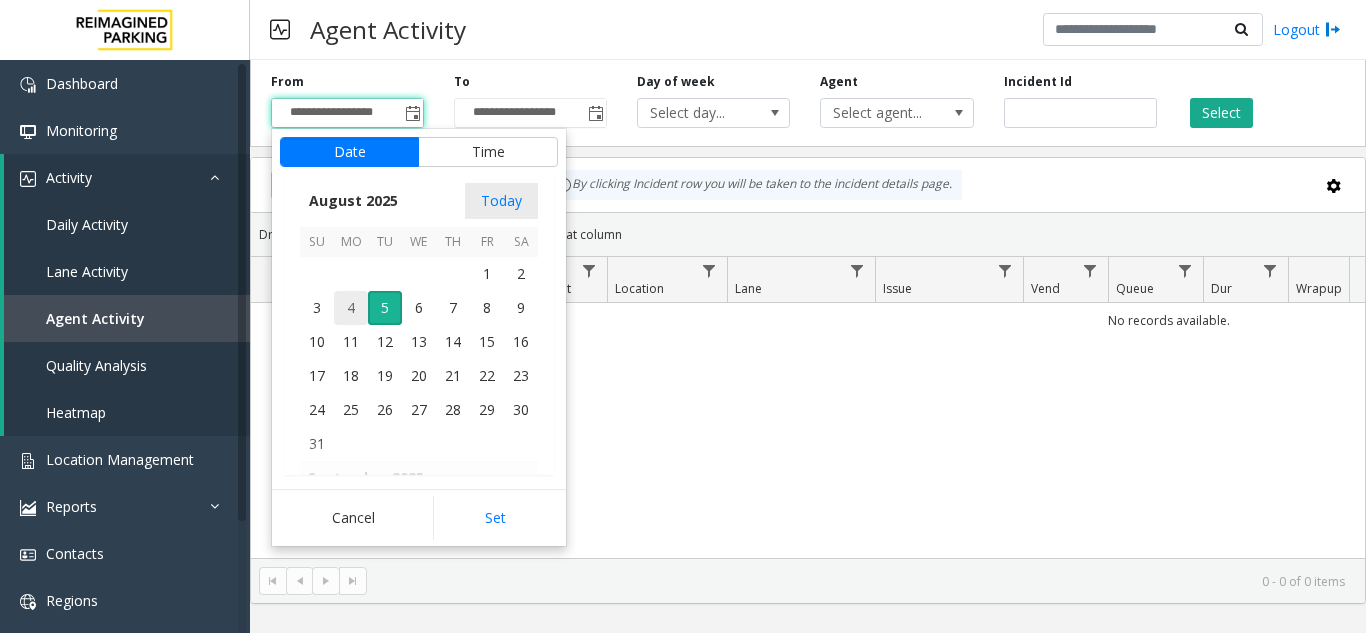 click on "4" at bounding box center (351, 308) 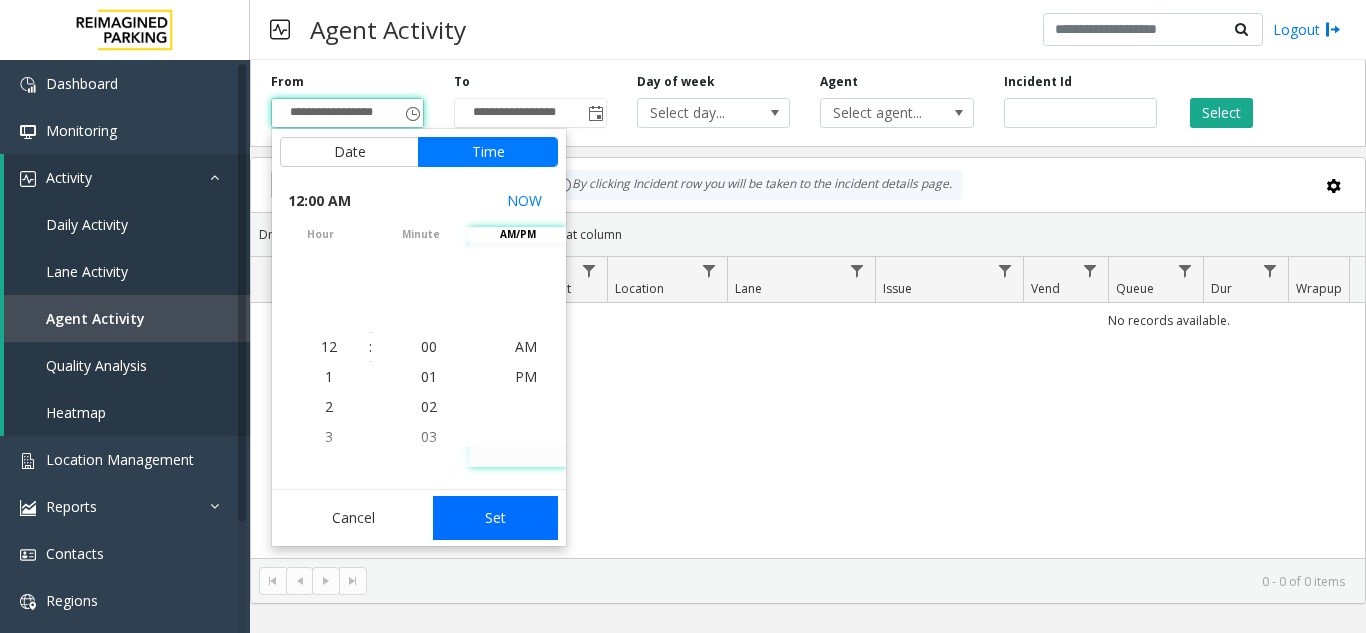 click on "Set" 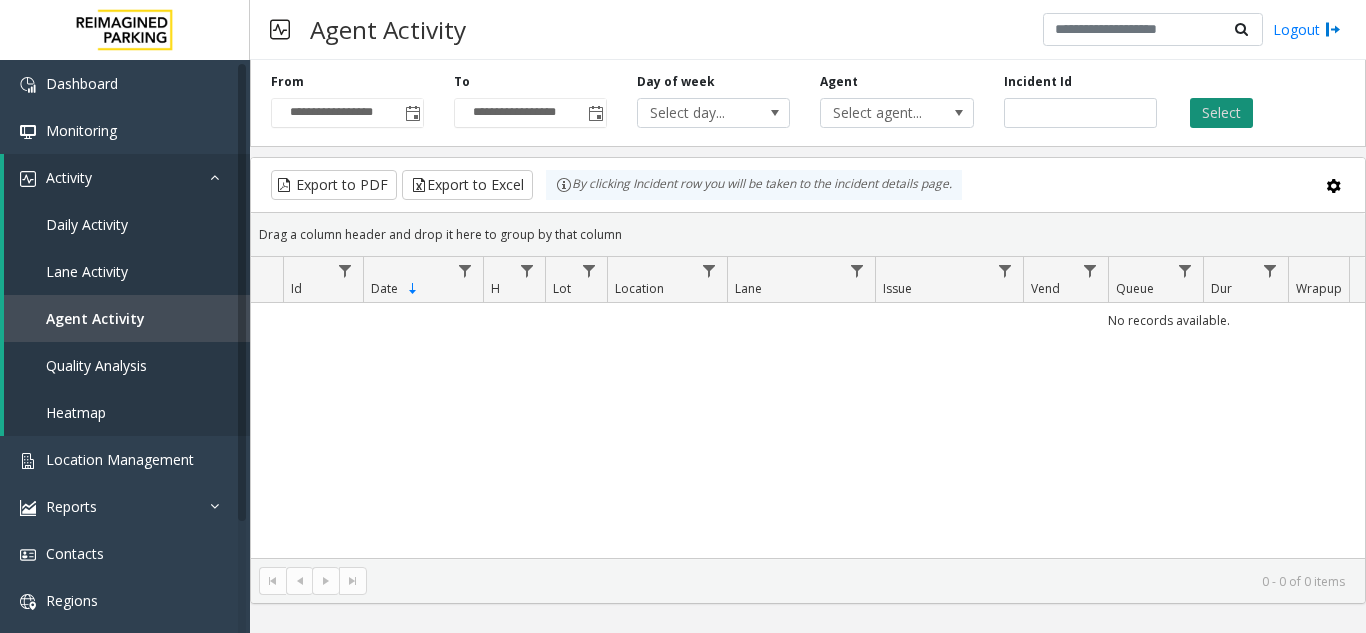 click on "Select" 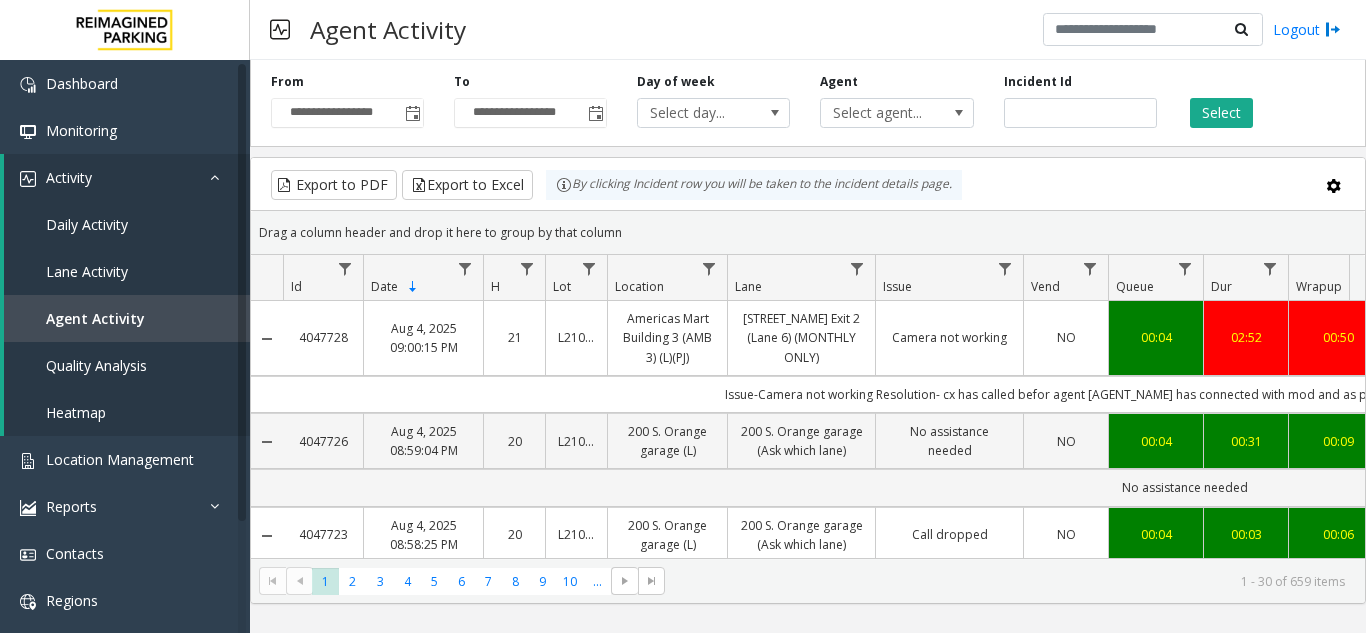 scroll, scrollTop: 0, scrollLeft: 7, axis: horizontal 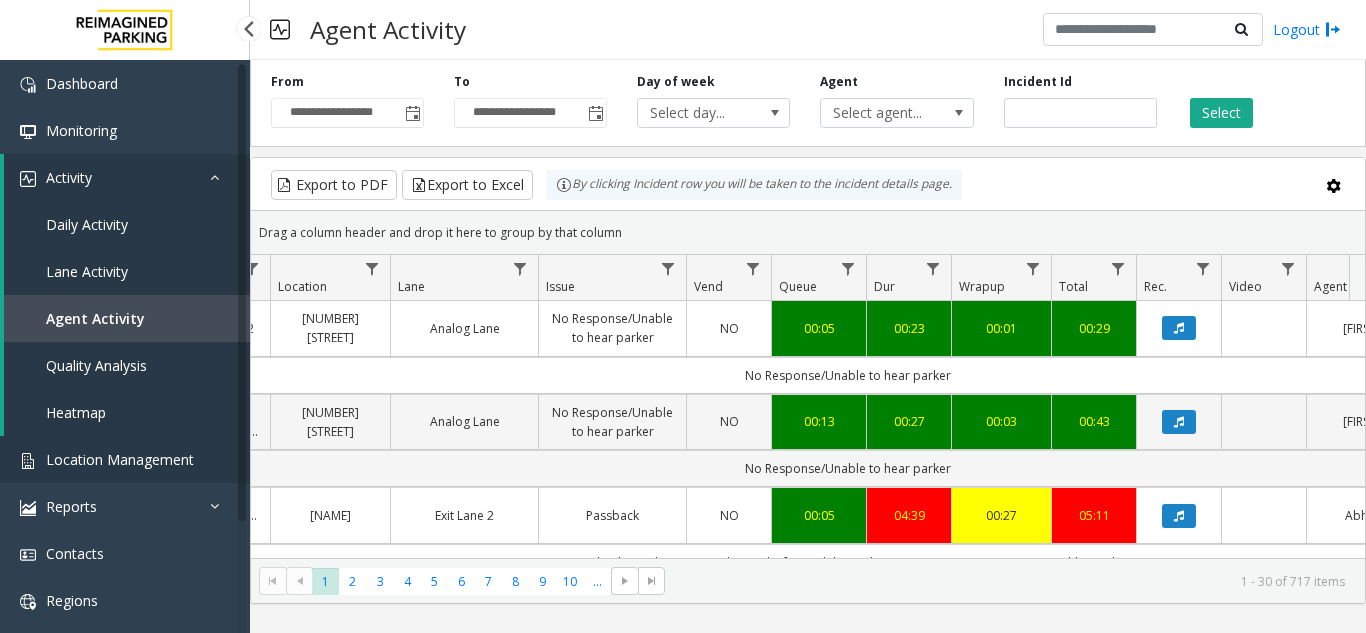 click on "Location Management" at bounding box center (120, 459) 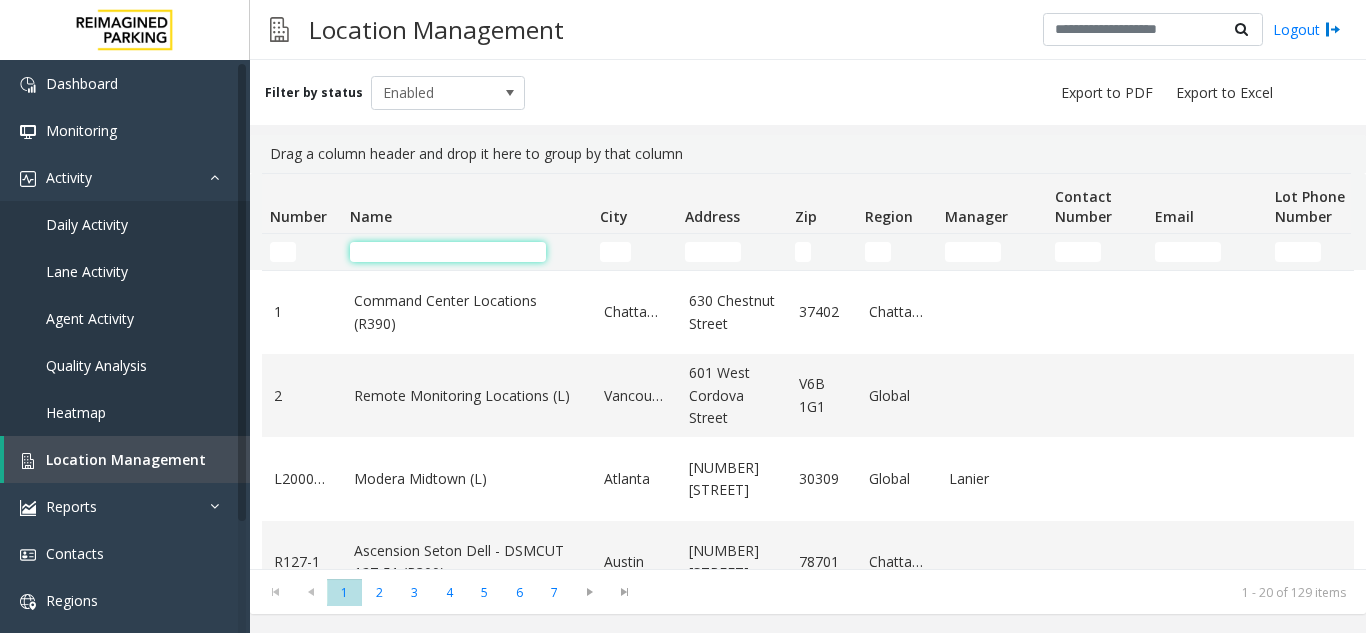 click 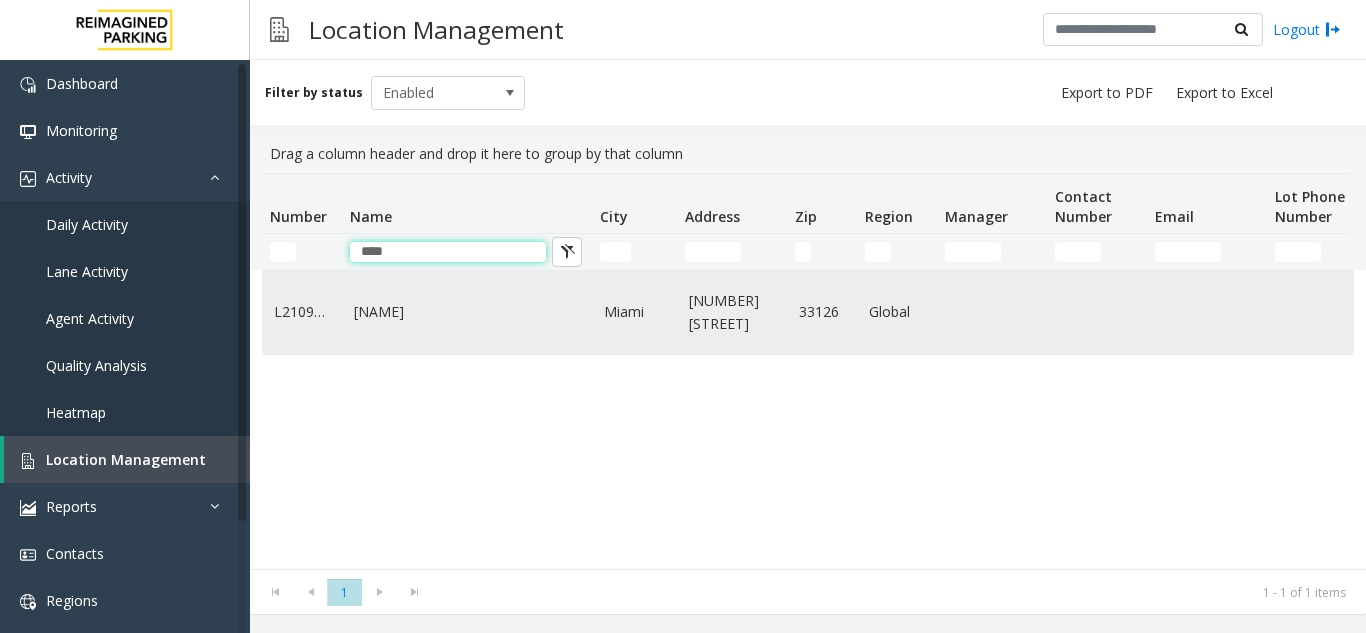 type on "***" 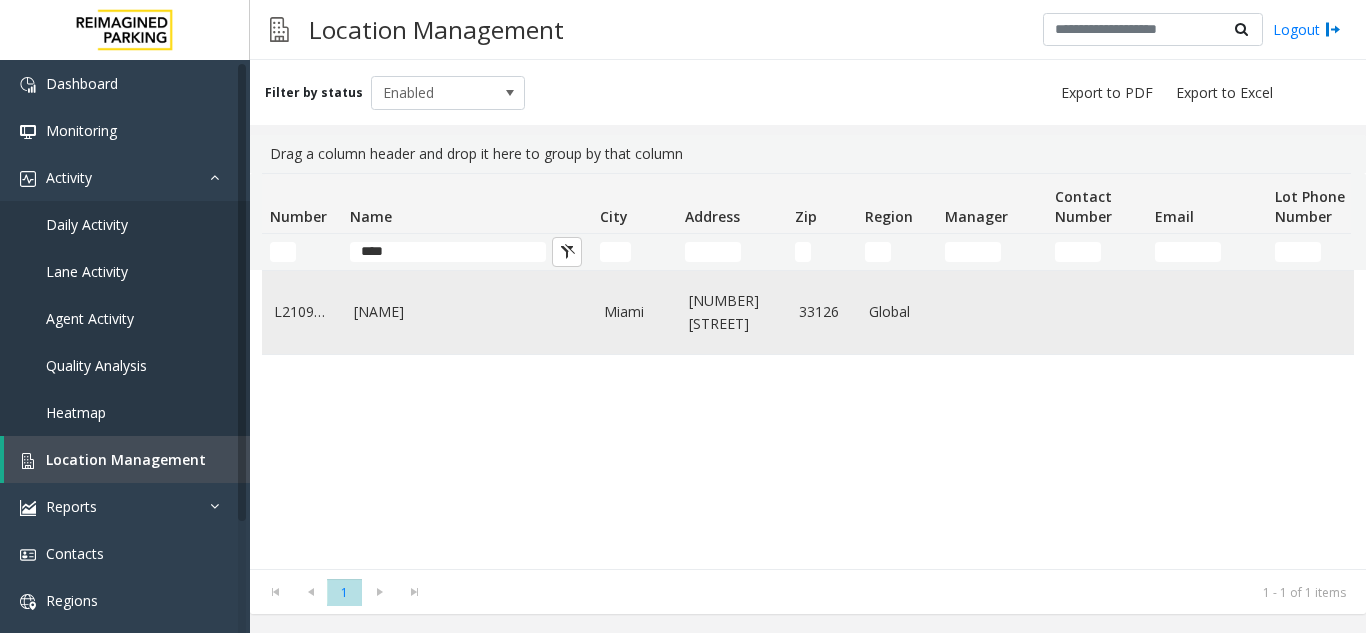 click on "850 LeJeune (L)" 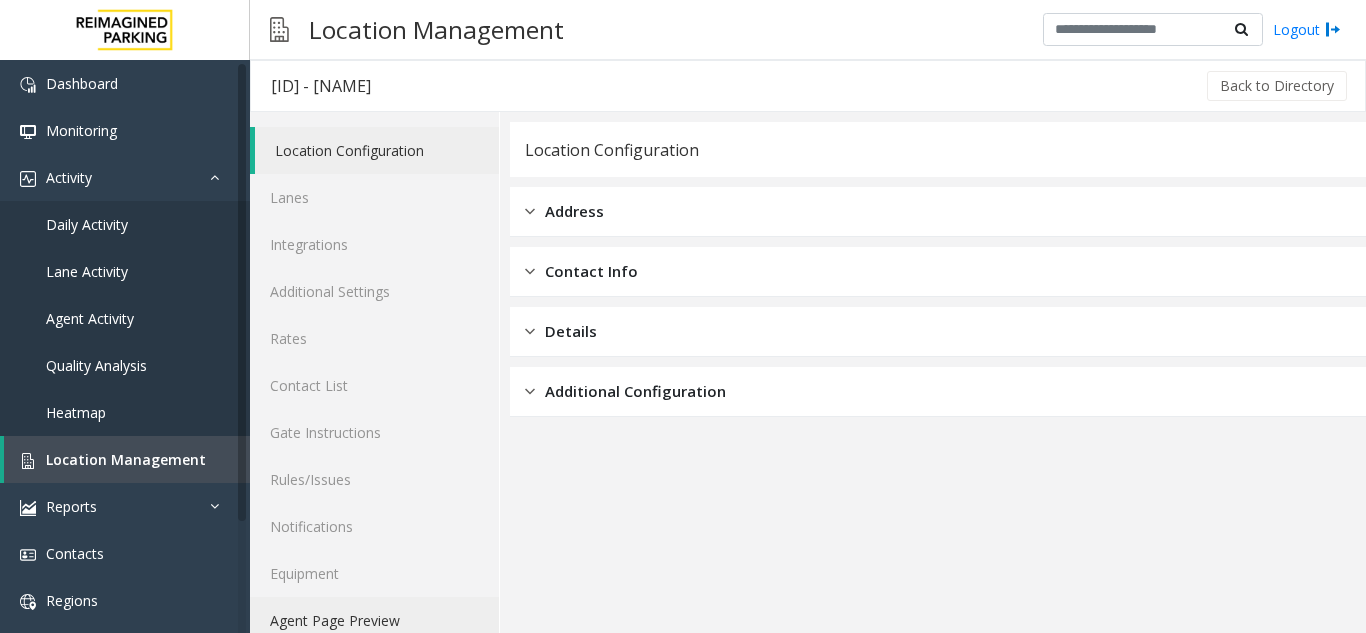 click on "Agent Page Preview" 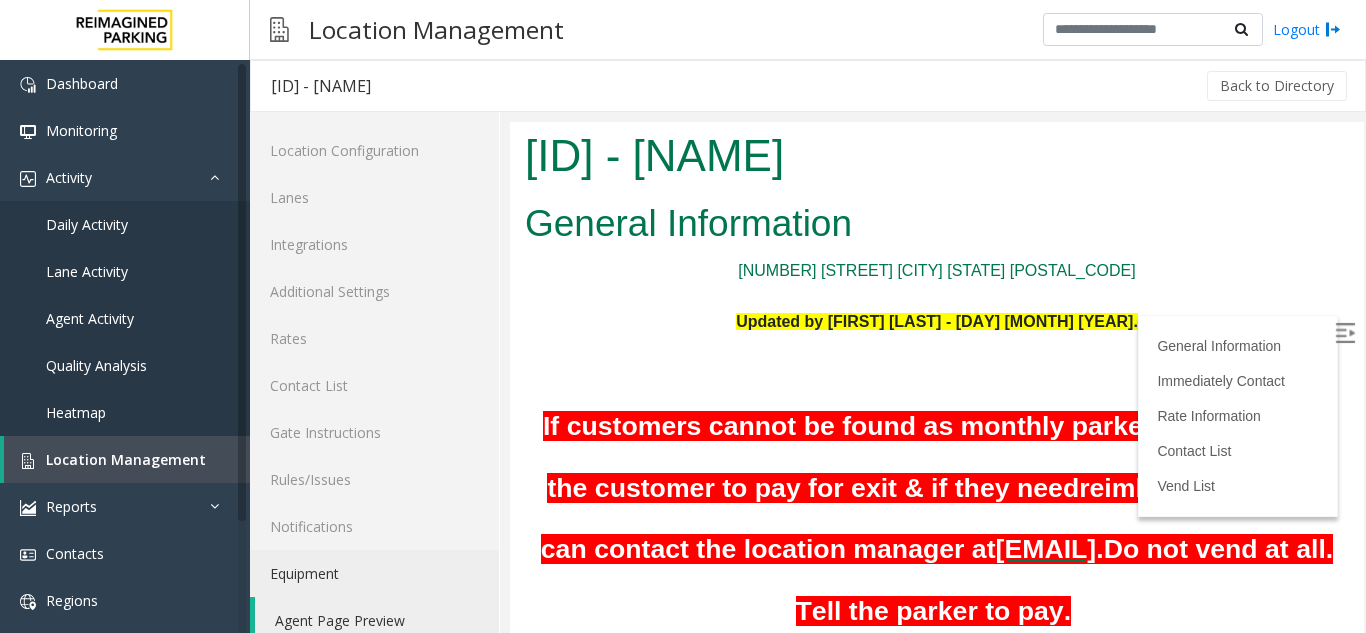 scroll, scrollTop: 0, scrollLeft: 0, axis: both 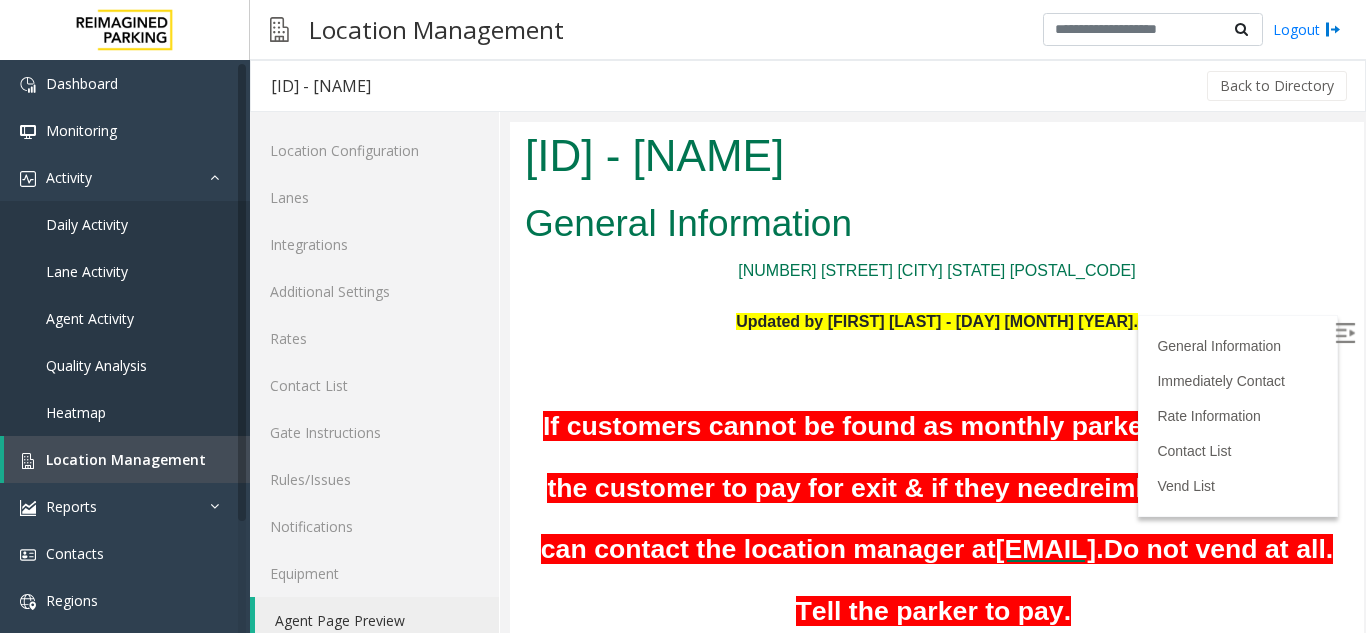 click at bounding box center (1347, 336) 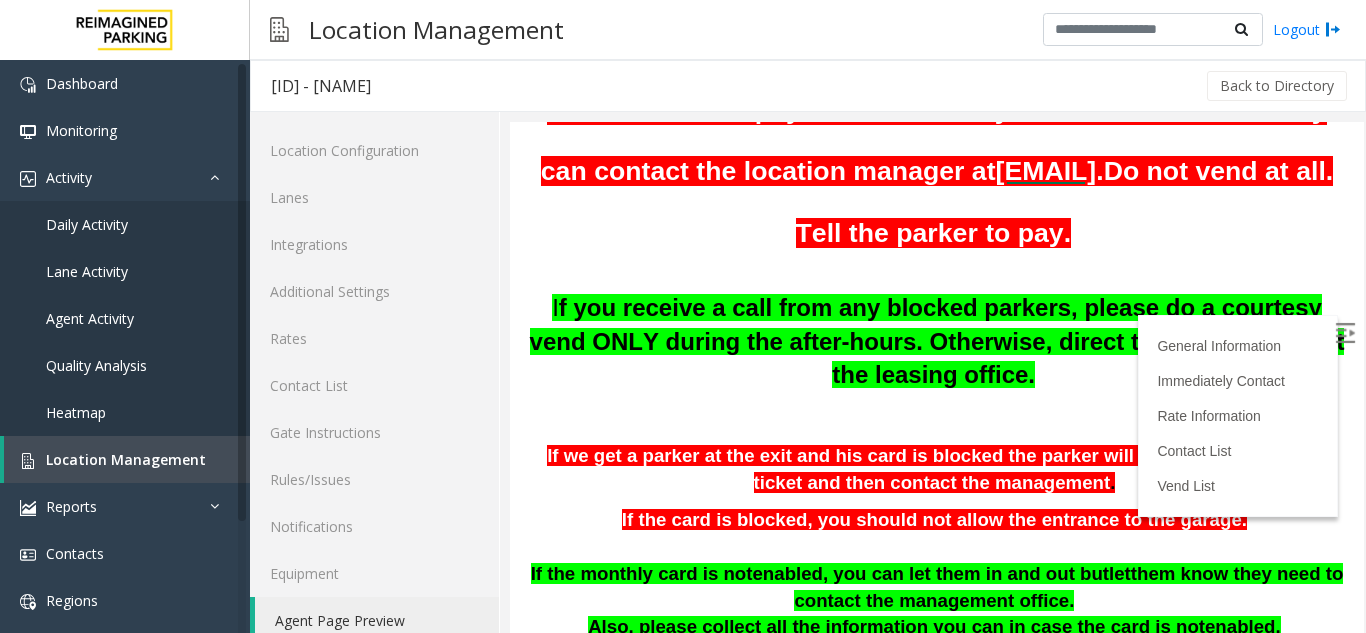 scroll, scrollTop: 400, scrollLeft: 0, axis: vertical 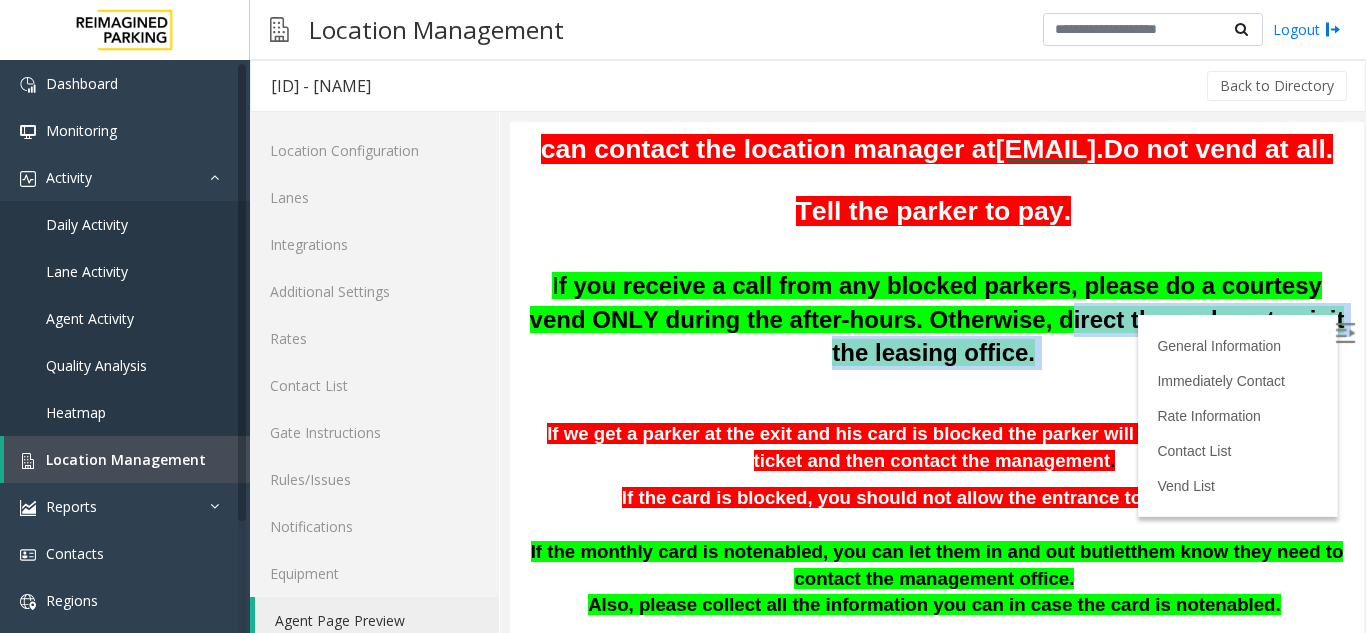 drag, startPoint x: 886, startPoint y: 382, endPoint x: 1314, endPoint y: 383, distance: 428.00116 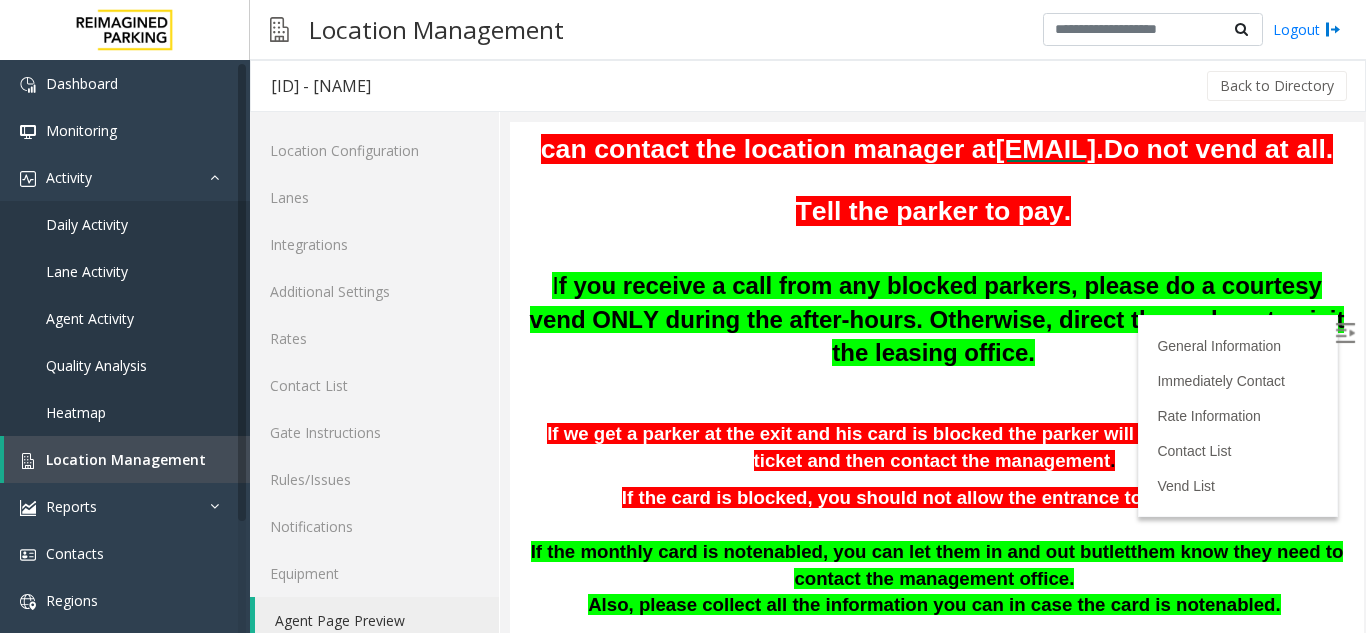 click at bounding box center [937, 409] 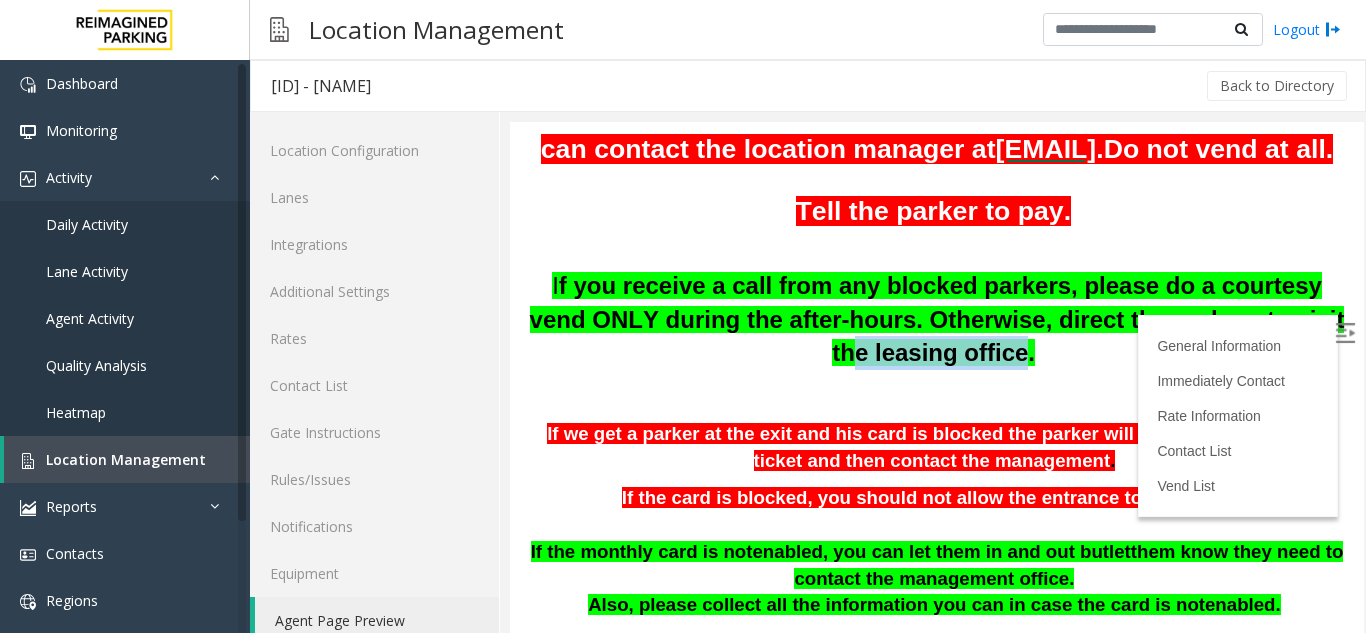 drag, startPoint x: 1304, startPoint y: 385, endPoint x: 1149, endPoint y: 385, distance: 155 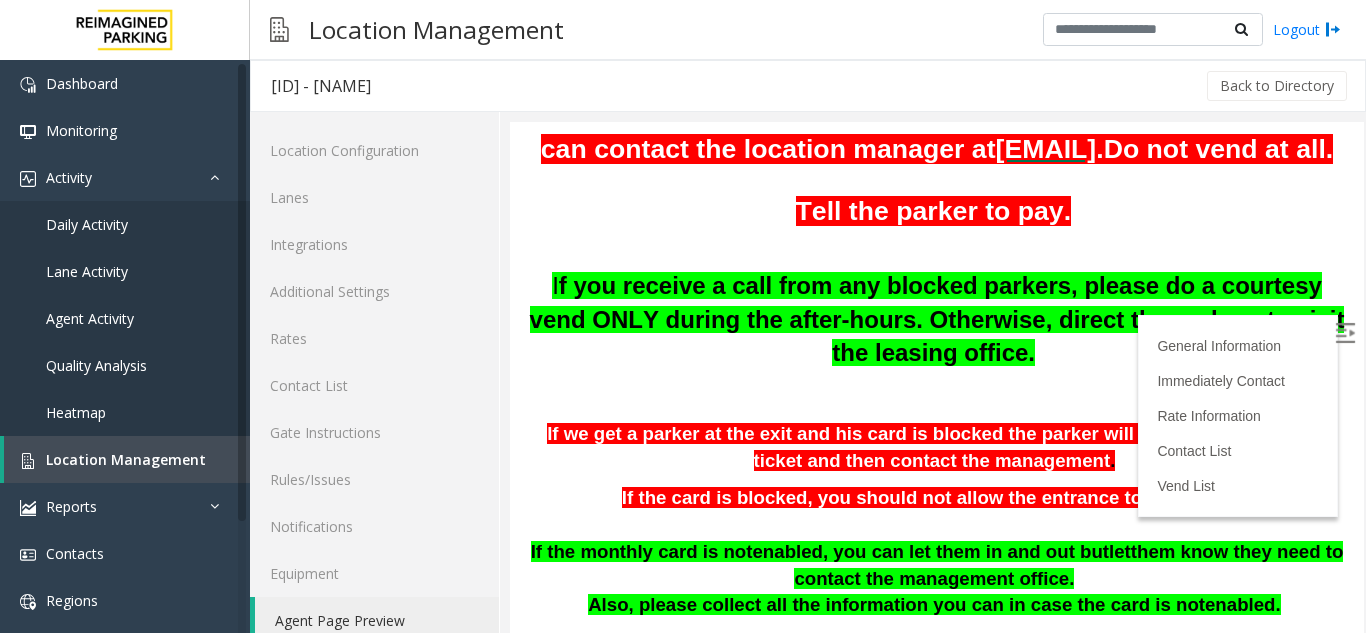 click at bounding box center (937, 409) 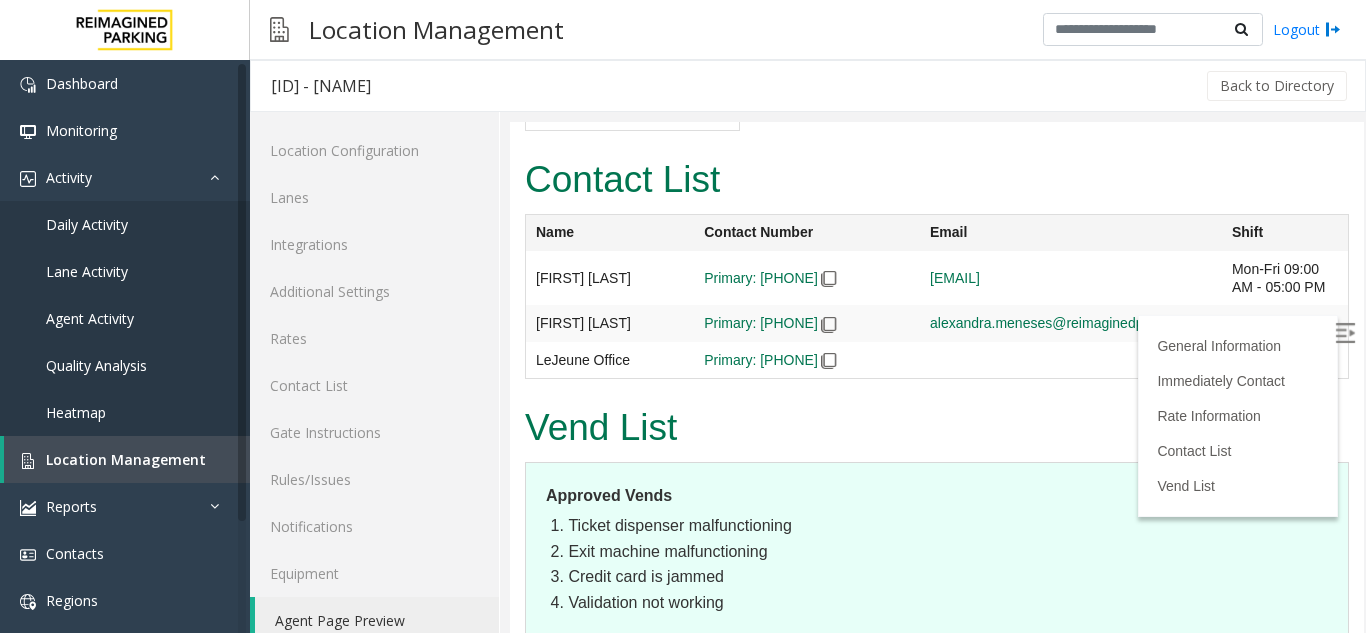 scroll, scrollTop: 3008, scrollLeft: 0, axis: vertical 